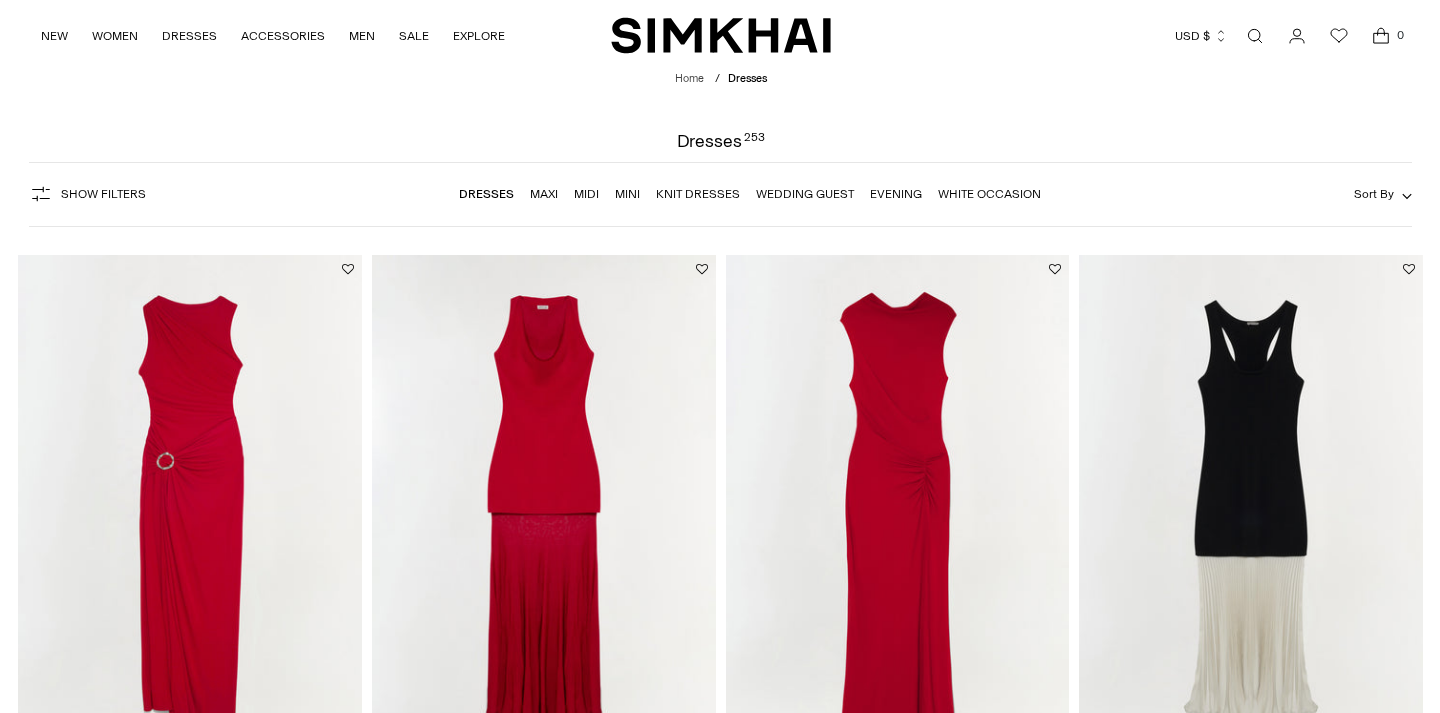 scroll, scrollTop: 0, scrollLeft: 0, axis: both 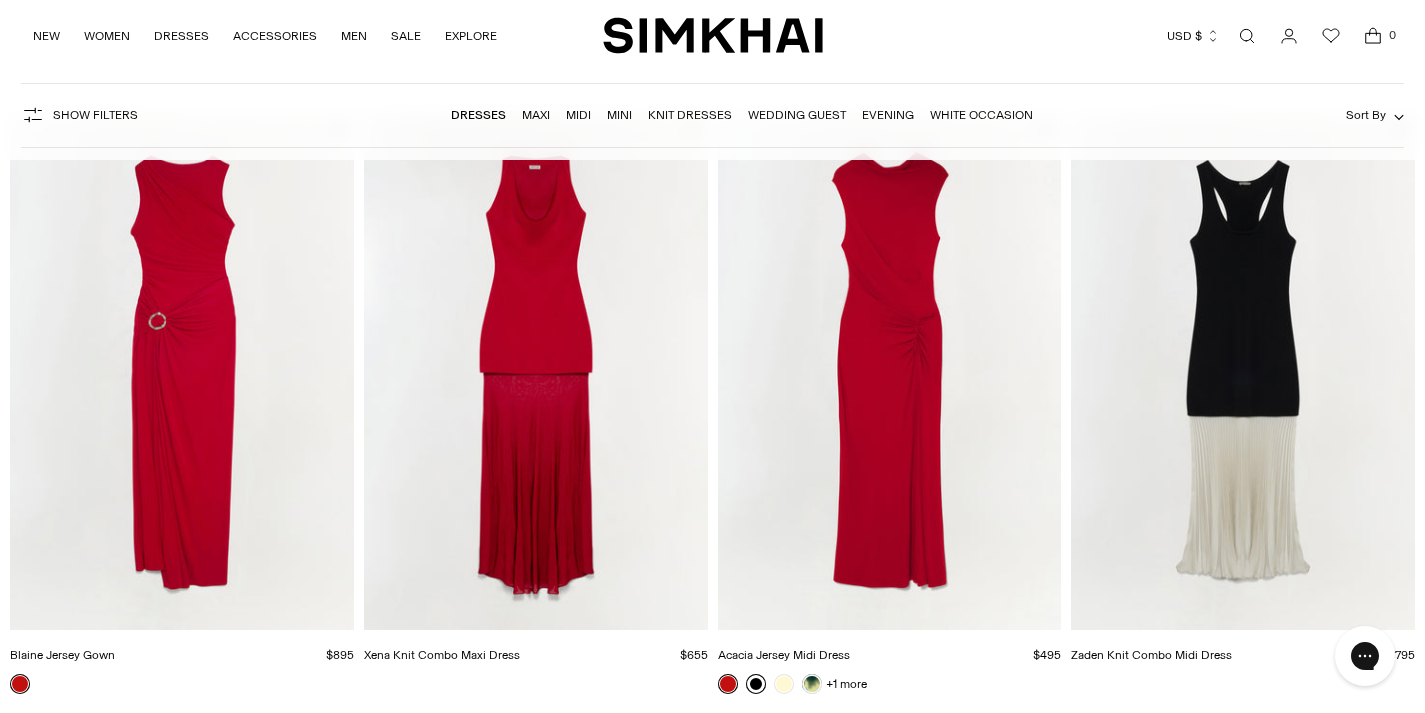 click at bounding box center (756, 684) 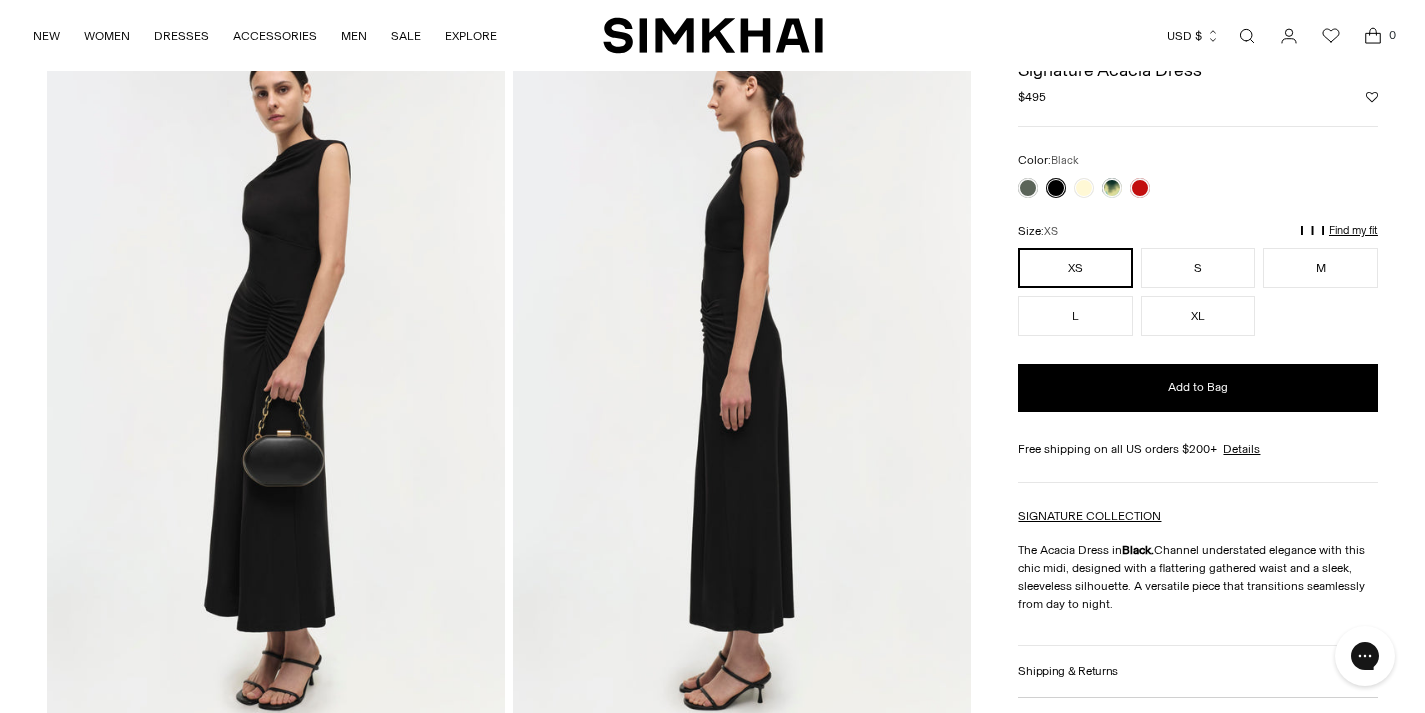 scroll, scrollTop: 0, scrollLeft: 0, axis: both 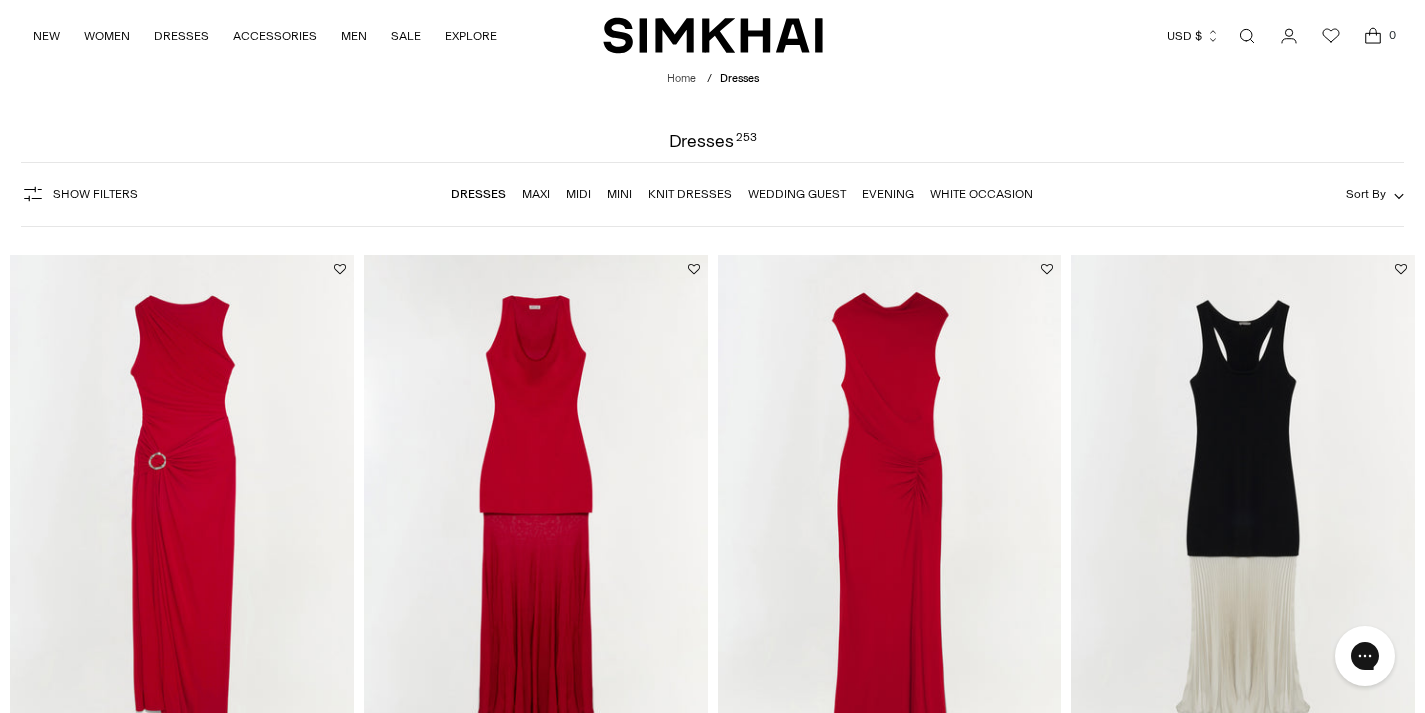 click at bounding box center [0, 0] 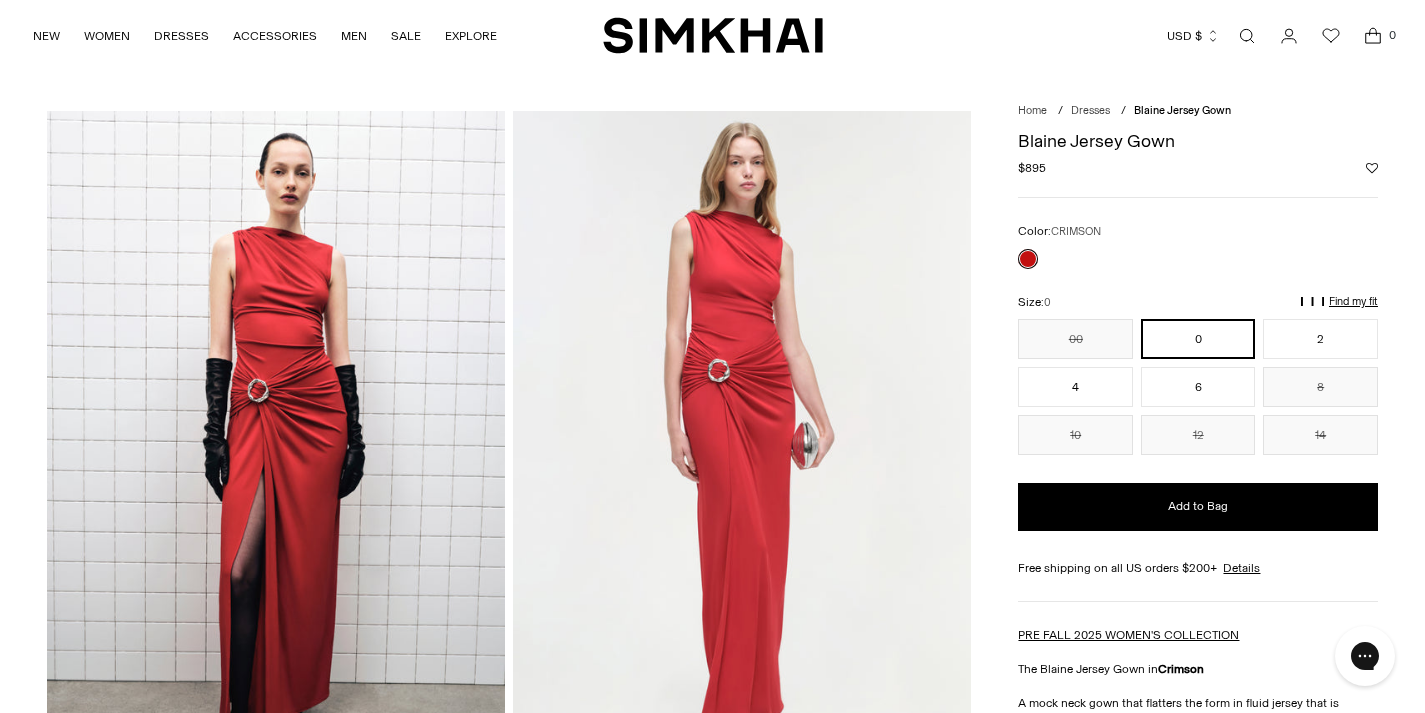 scroll, scrollTop: 0, scrollLeft: 0, axis: both 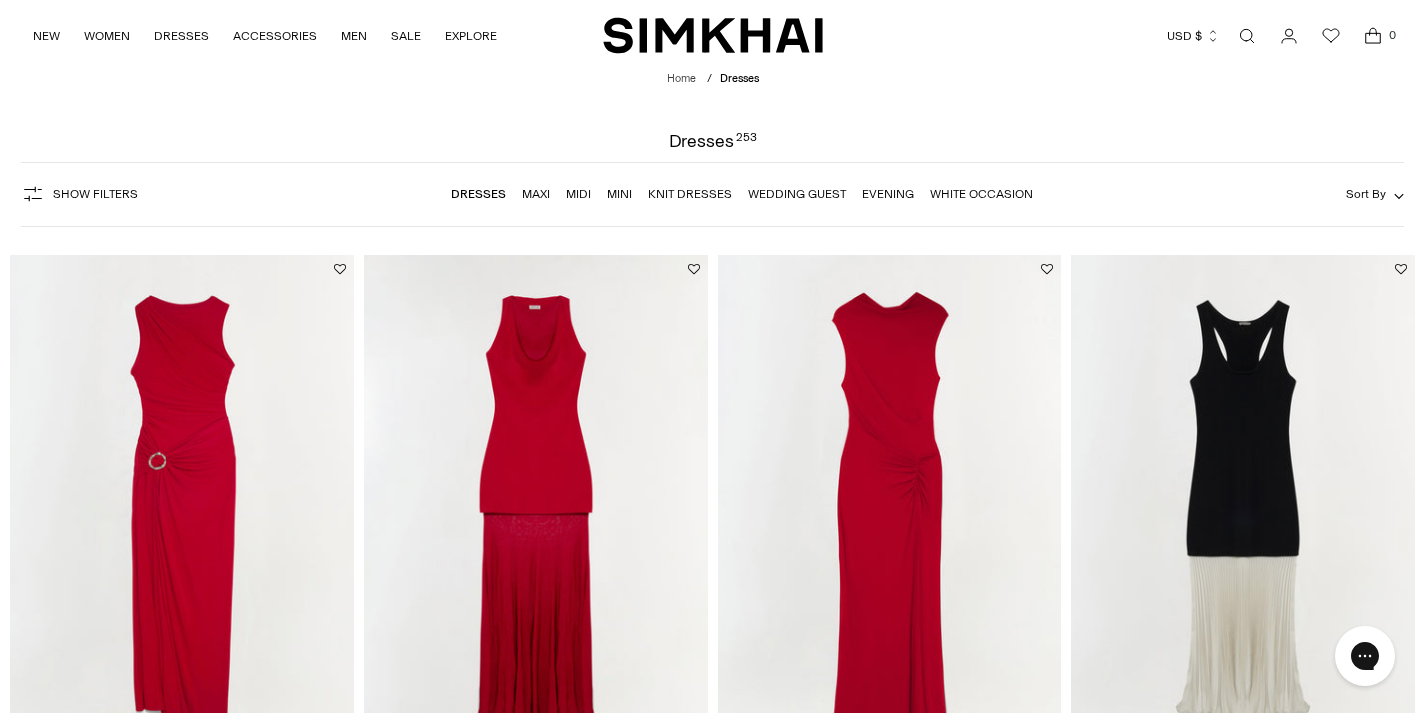 click on "Maxi" at bounding box center (536, 194) 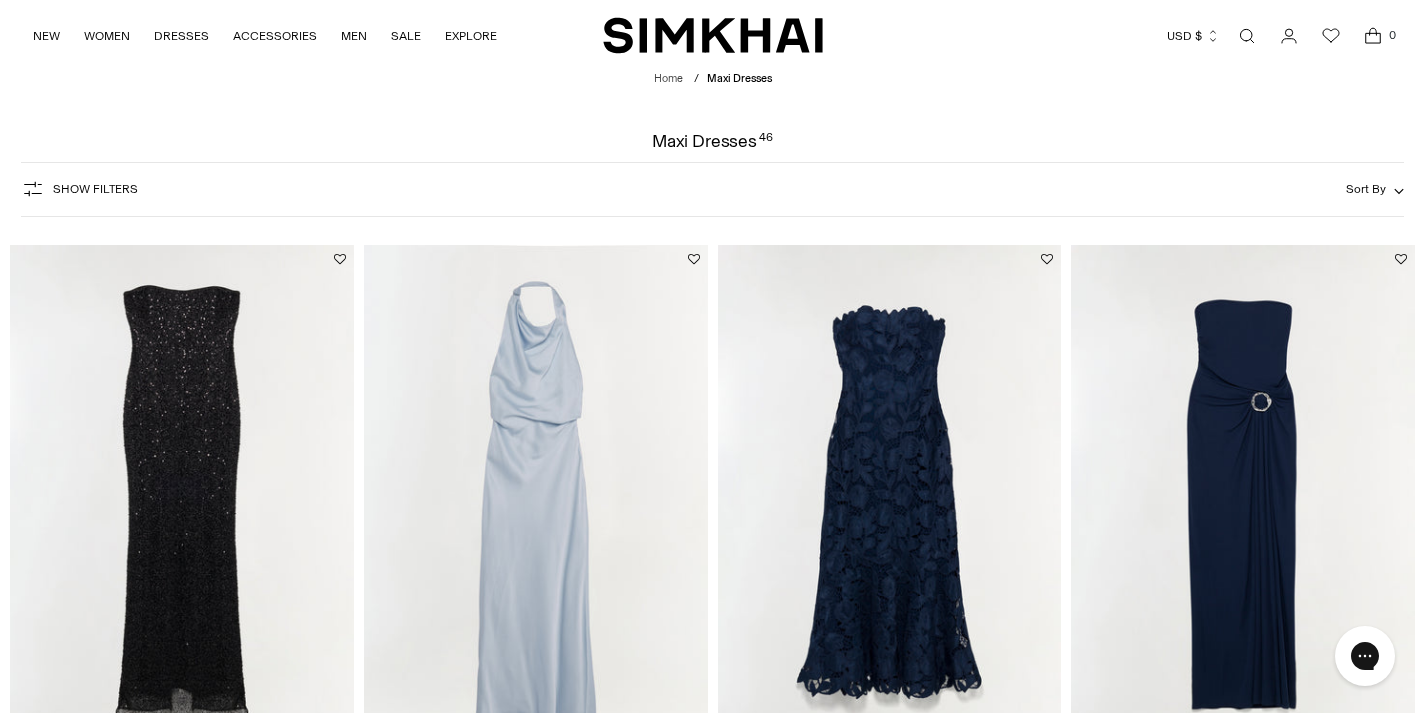 scroll, scrollTop: 0, scrollLeft: 0, axis: both 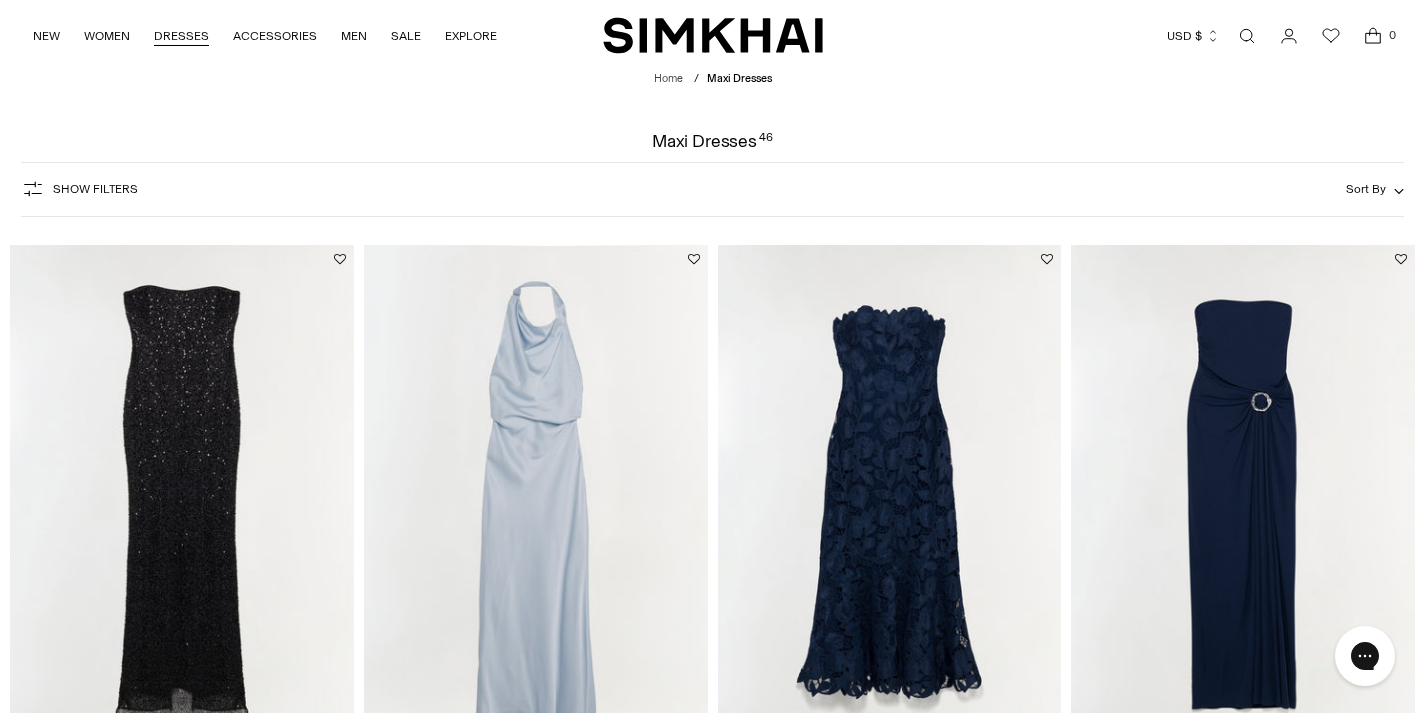 click on "DRESSES" at bounding box center [181, 36] 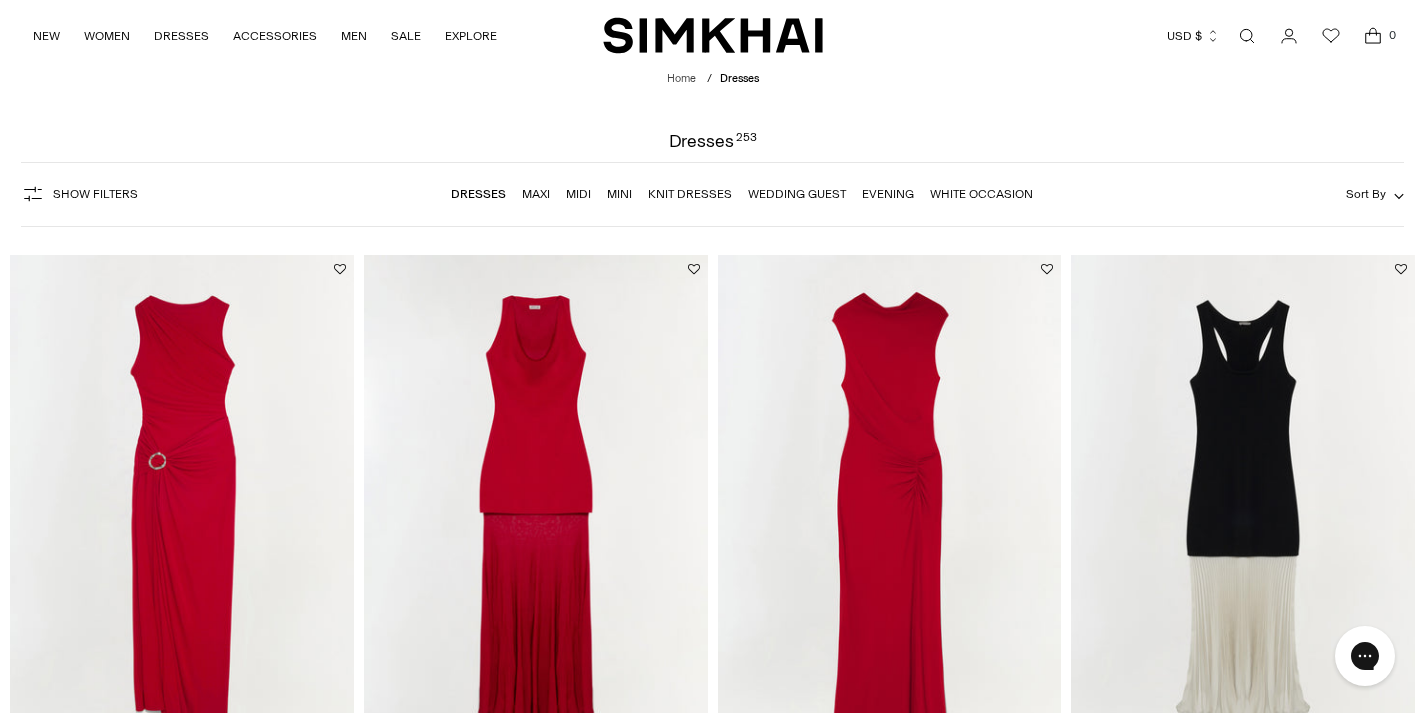 scroll, scrollTop: 0, scrollLeft: 0, axis: both 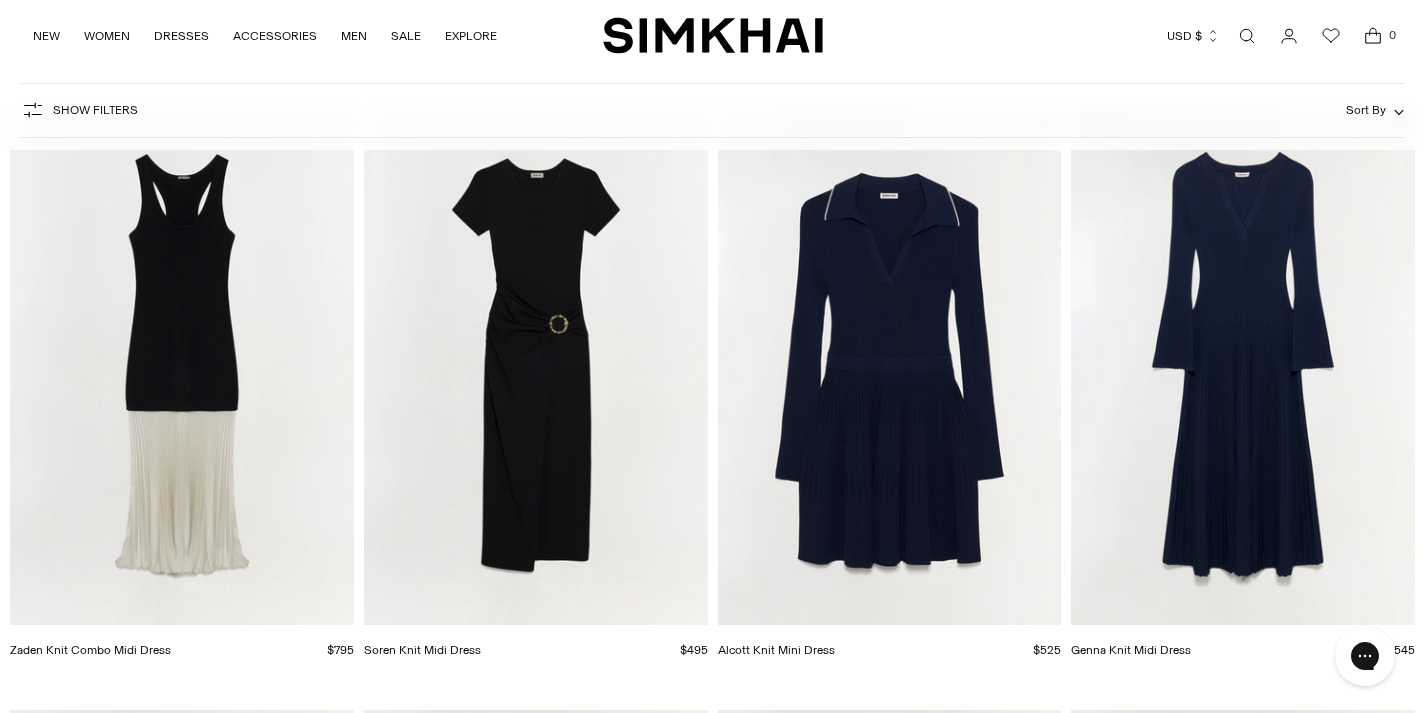 click at bounding box center (0, 0) 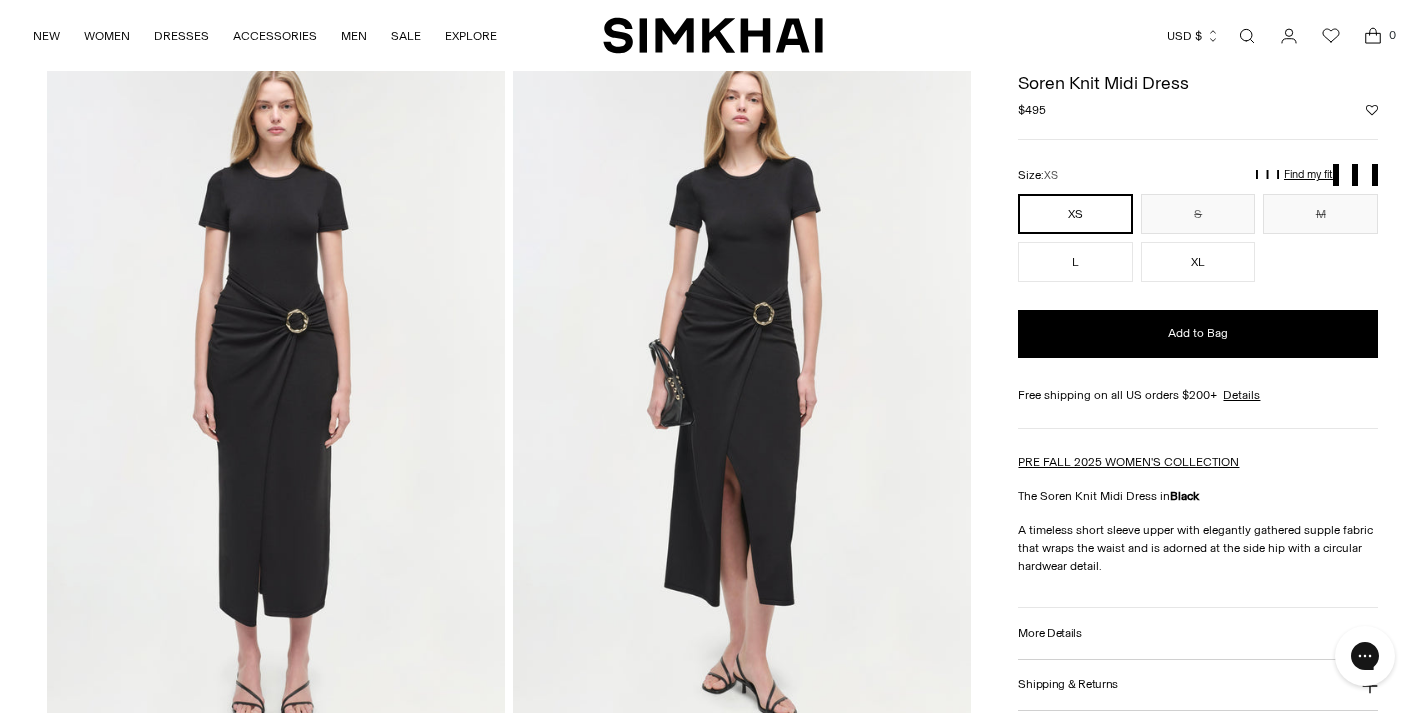 scroll, scrollTop: 152, scrollLeft: 0, axis: vertical 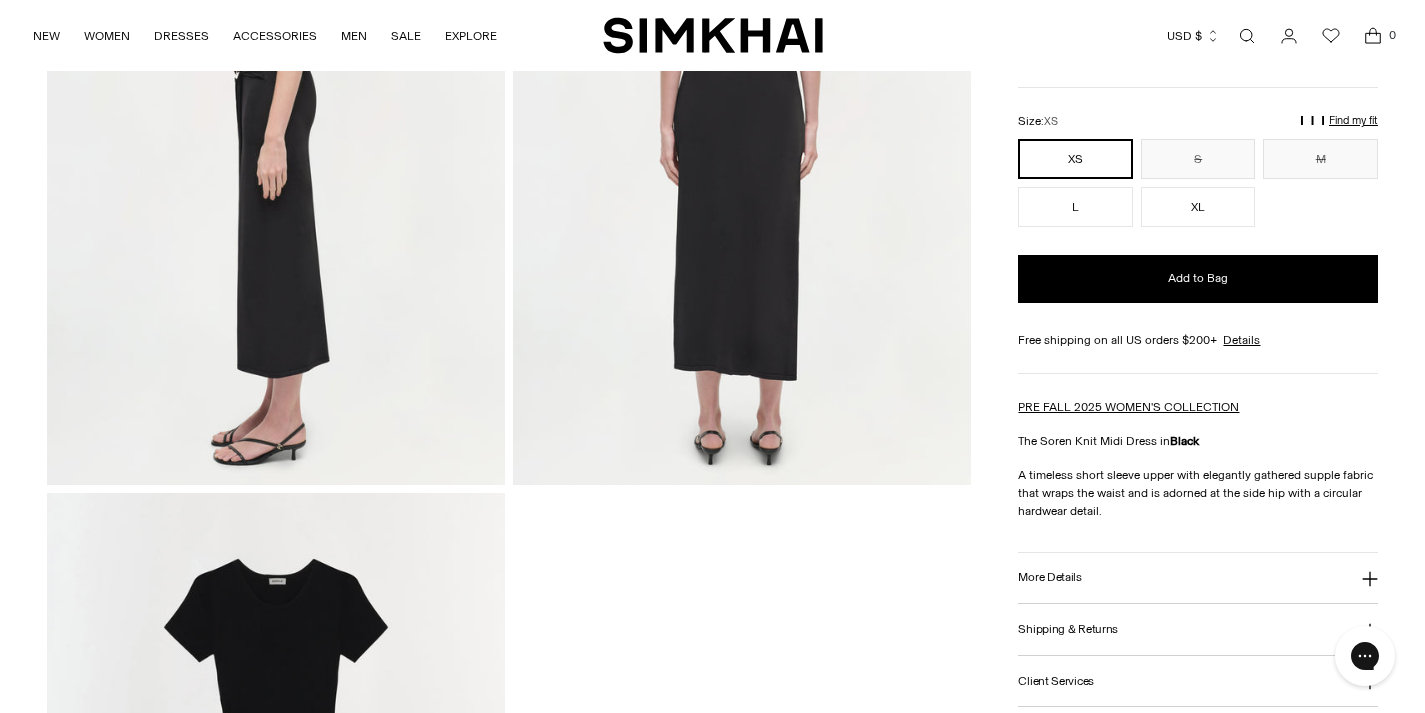 click on "More Details" at bounding box center (1198, 578) 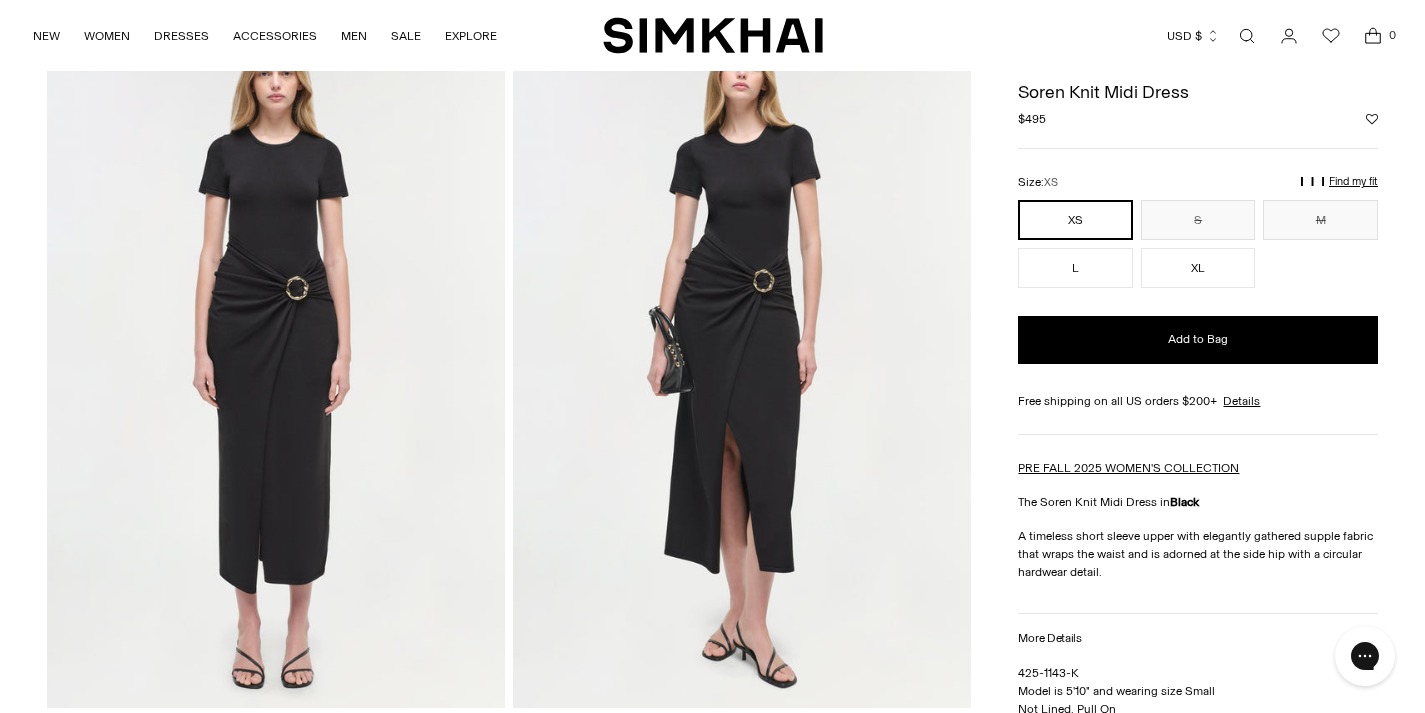 scroll, scrollTop: 87, scrollLeft: 0, axis: vertical 